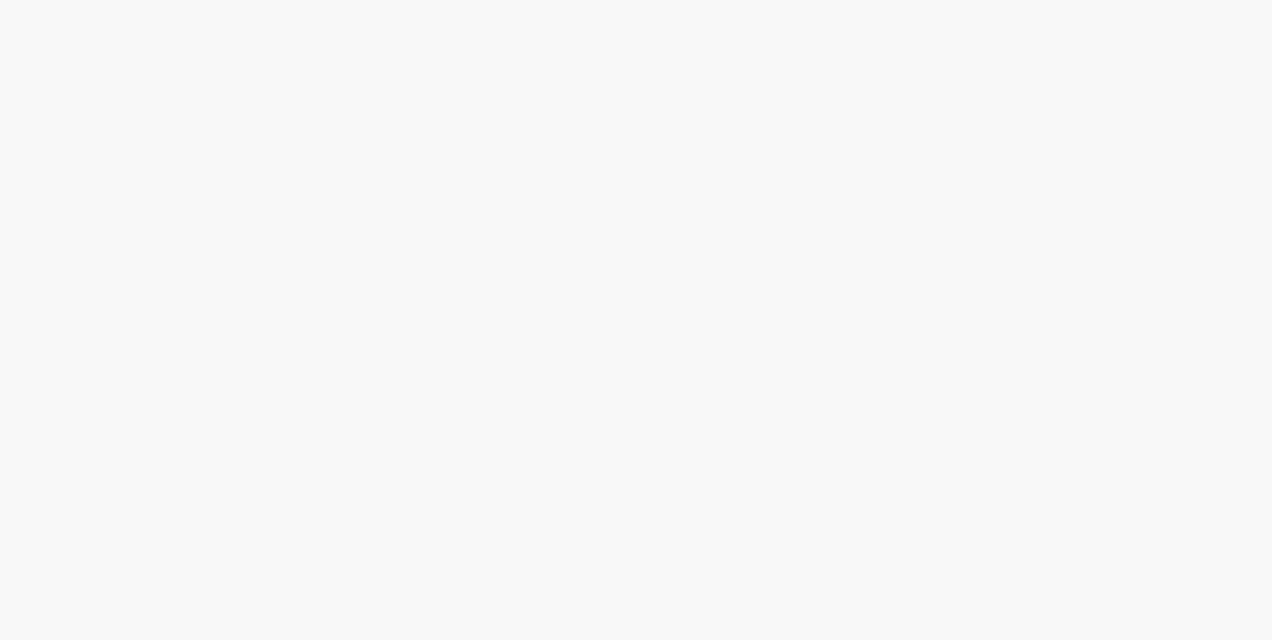 scroll, scrollTop: 0, scrollLeft: 0, axis: both 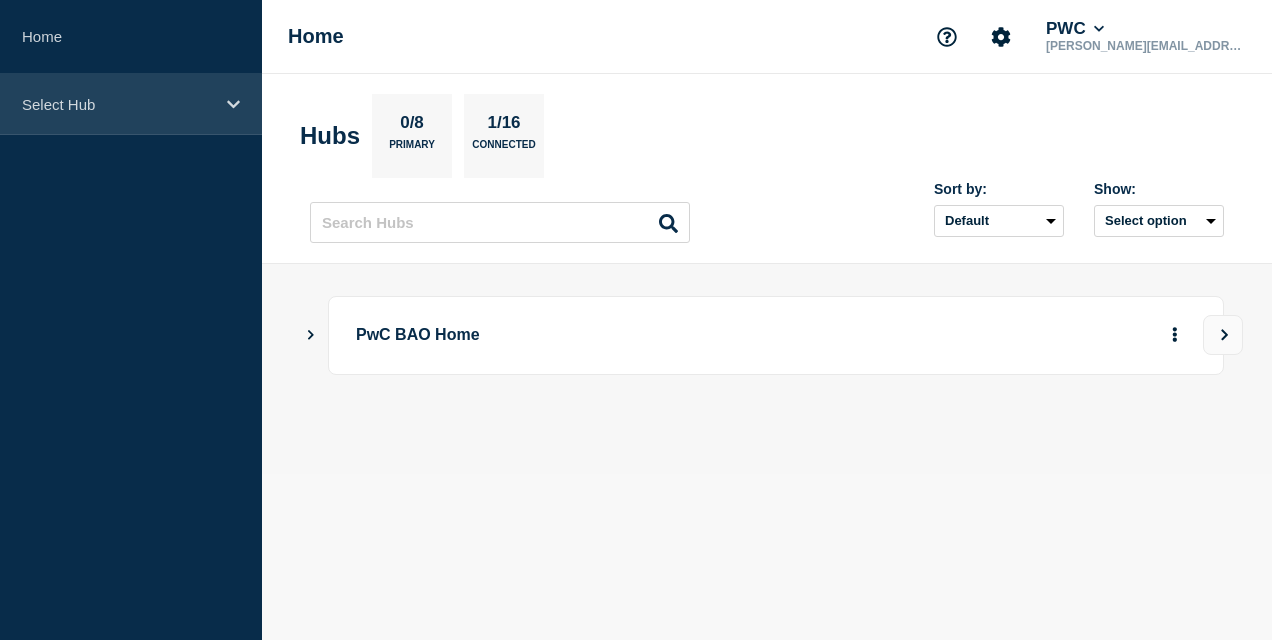 click 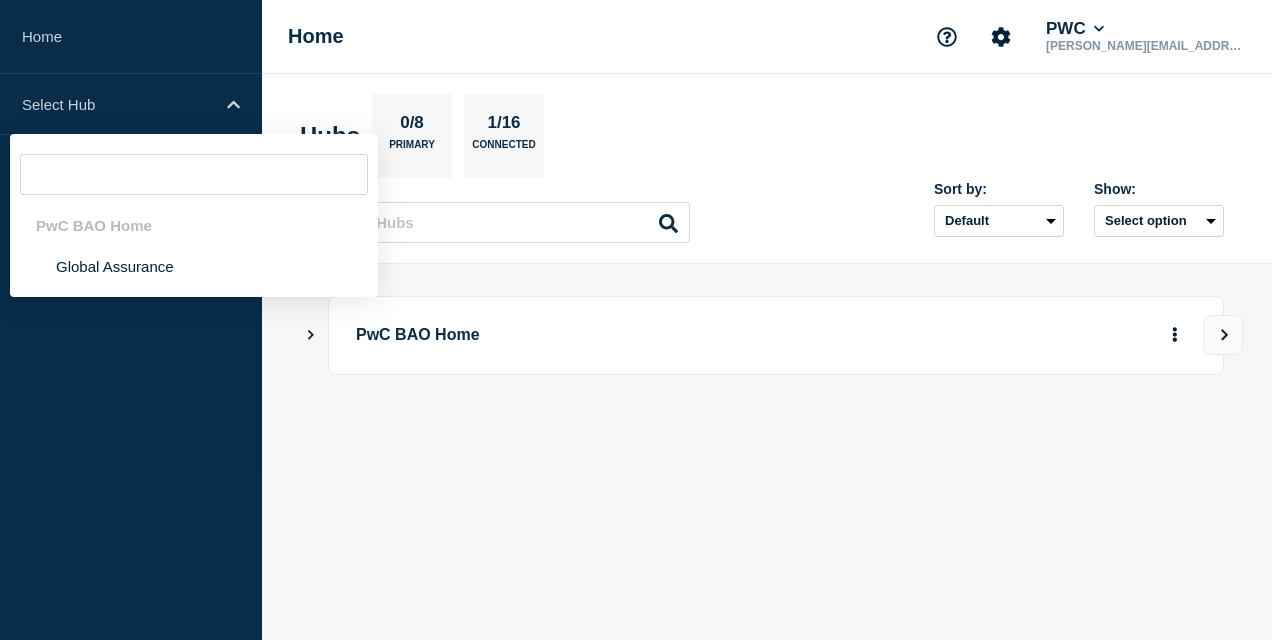 click on "PwC BAO Home" at bounding box center (776, 335) 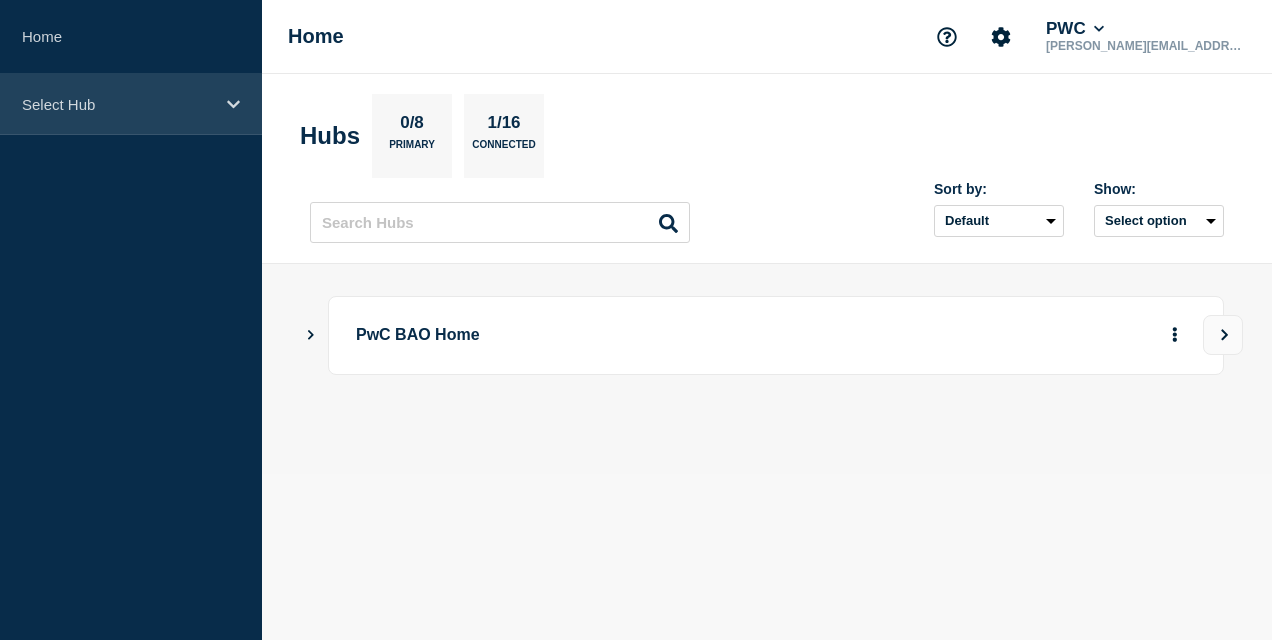 click on "Select Hub" at bounding box center [118, 104] 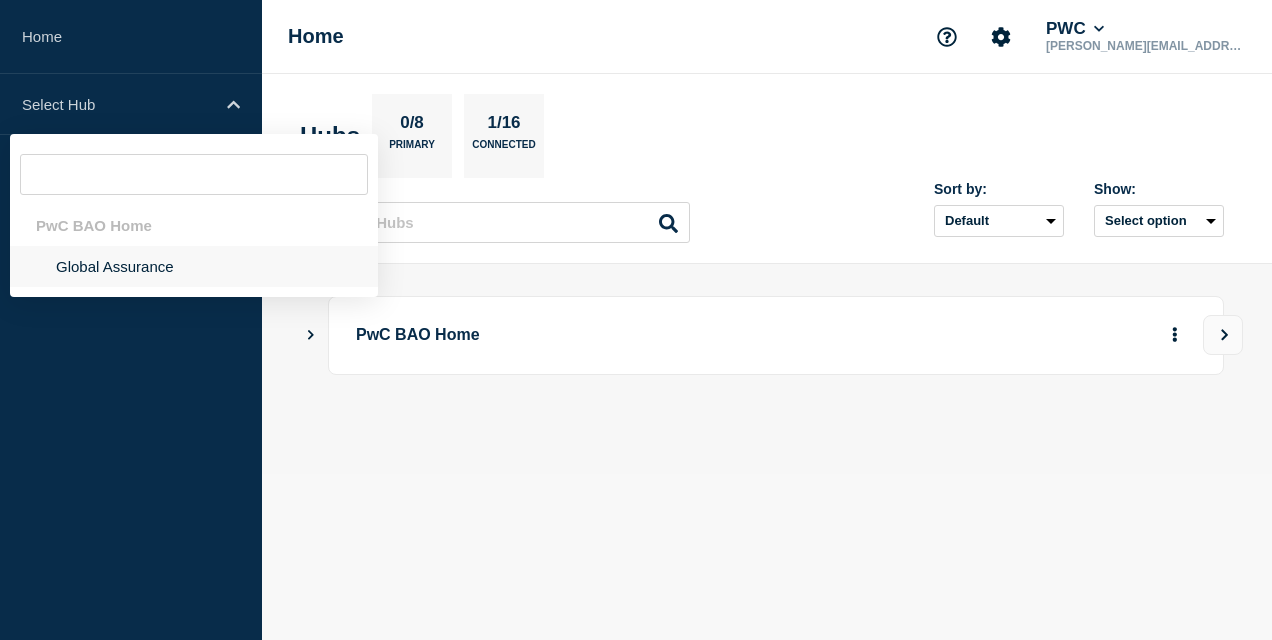 click on "Global Assurance" 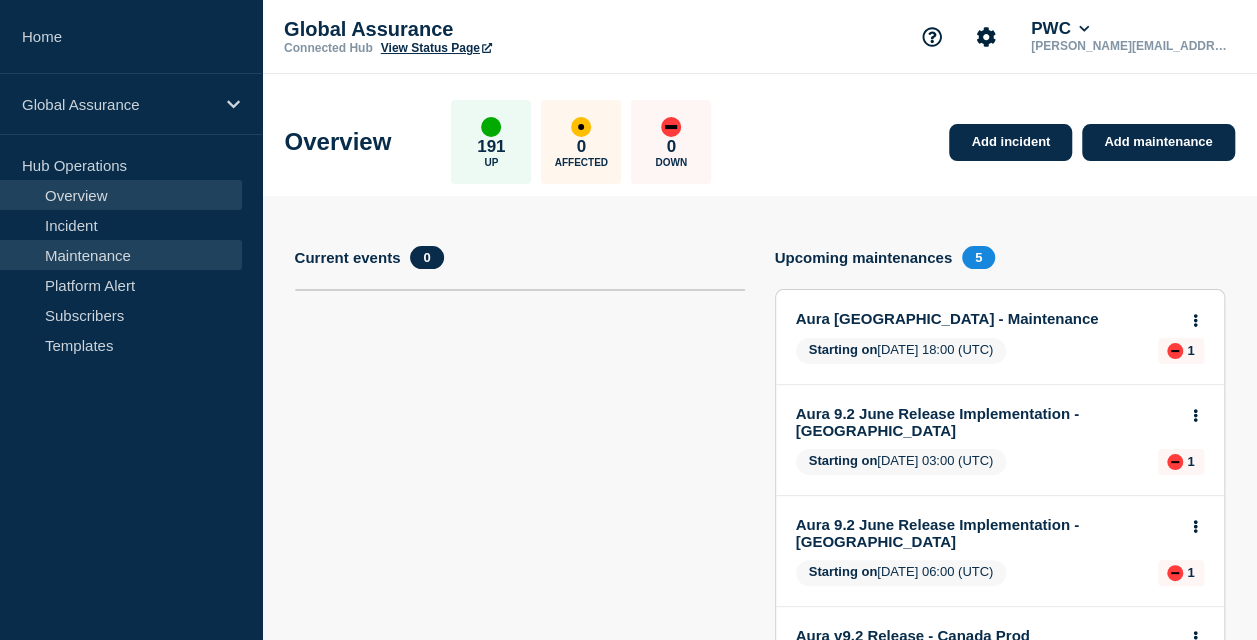 click on "Maintenance" at bounding box center (121, 255) 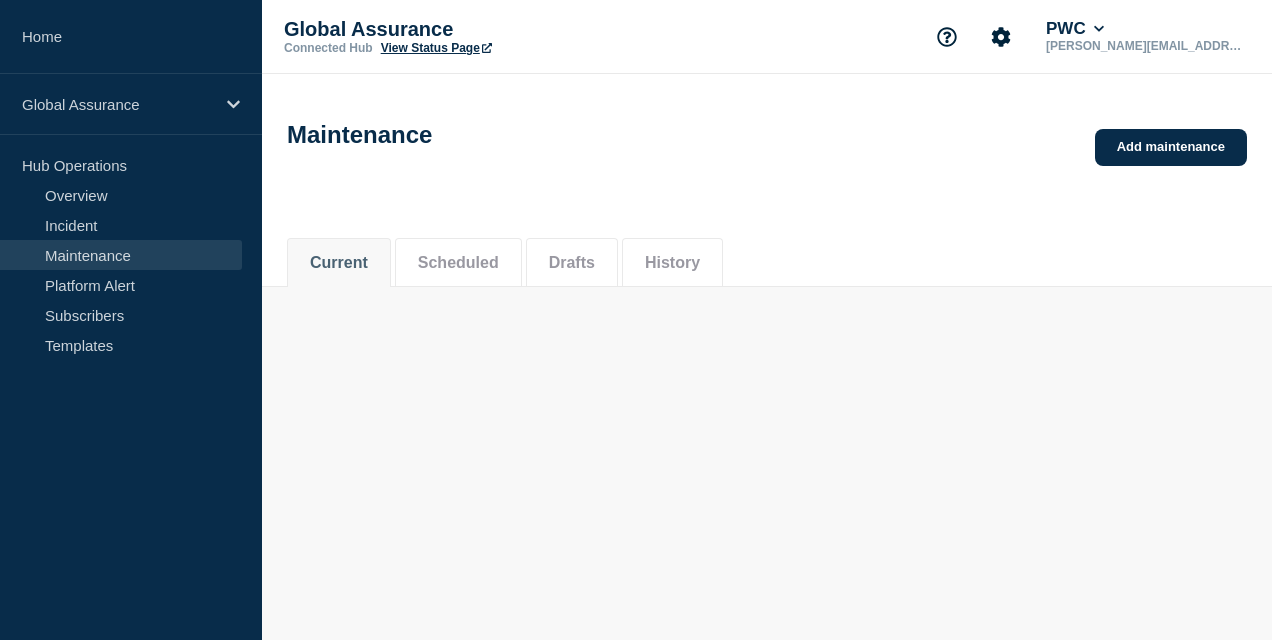 click on "Maintenance" at bounding box center (121, 255) 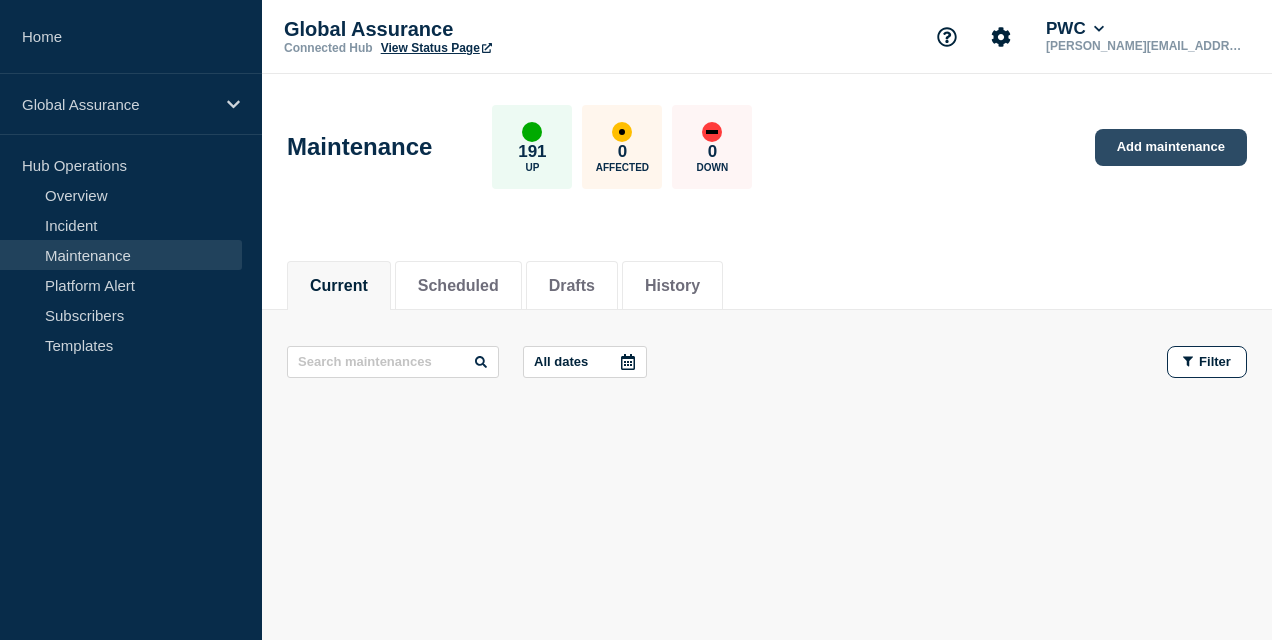 click on "Add maintenance" 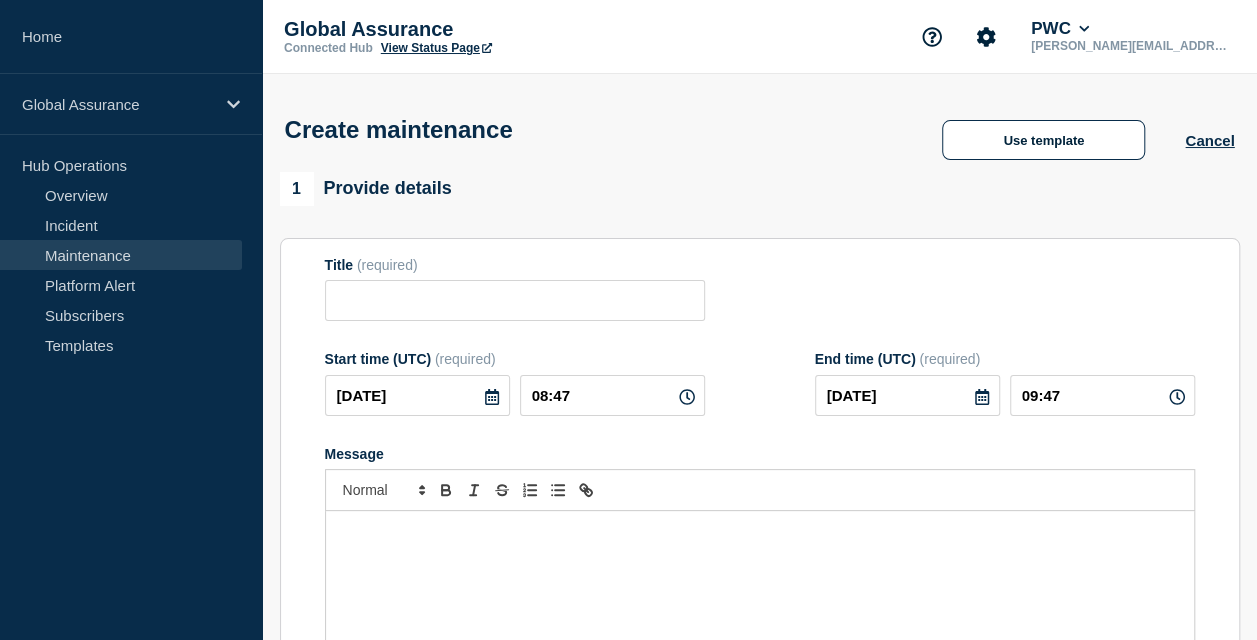click on "Maintenance" at bounding box center (121, 255) 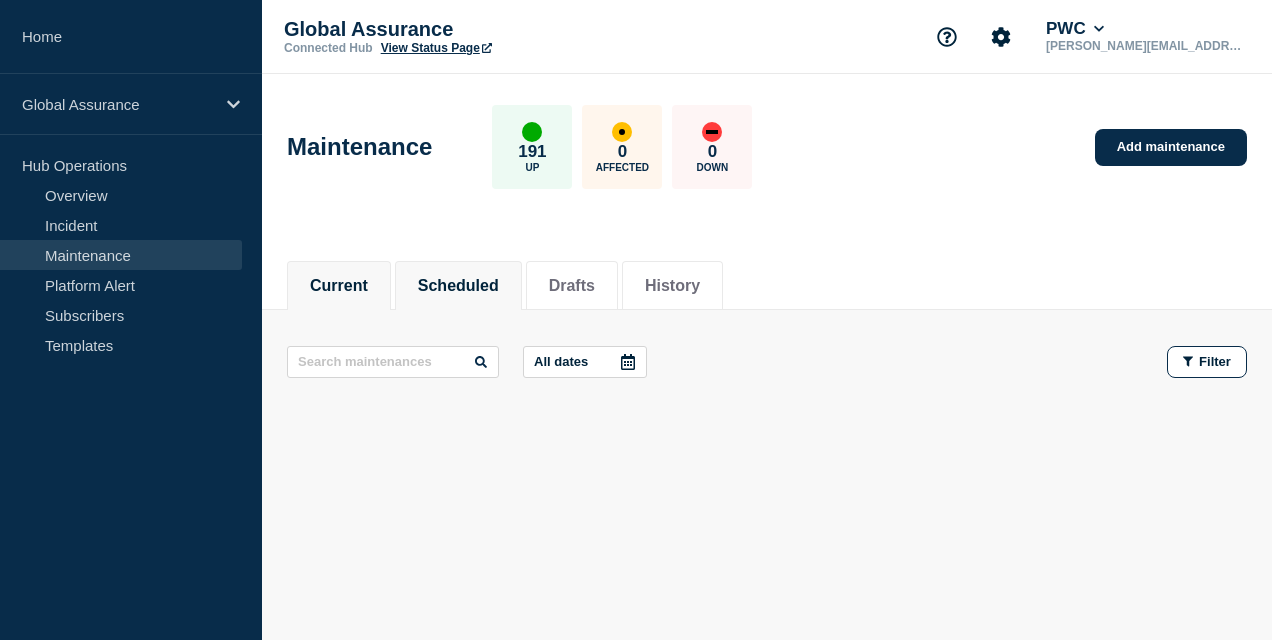 click on "Scheduled" 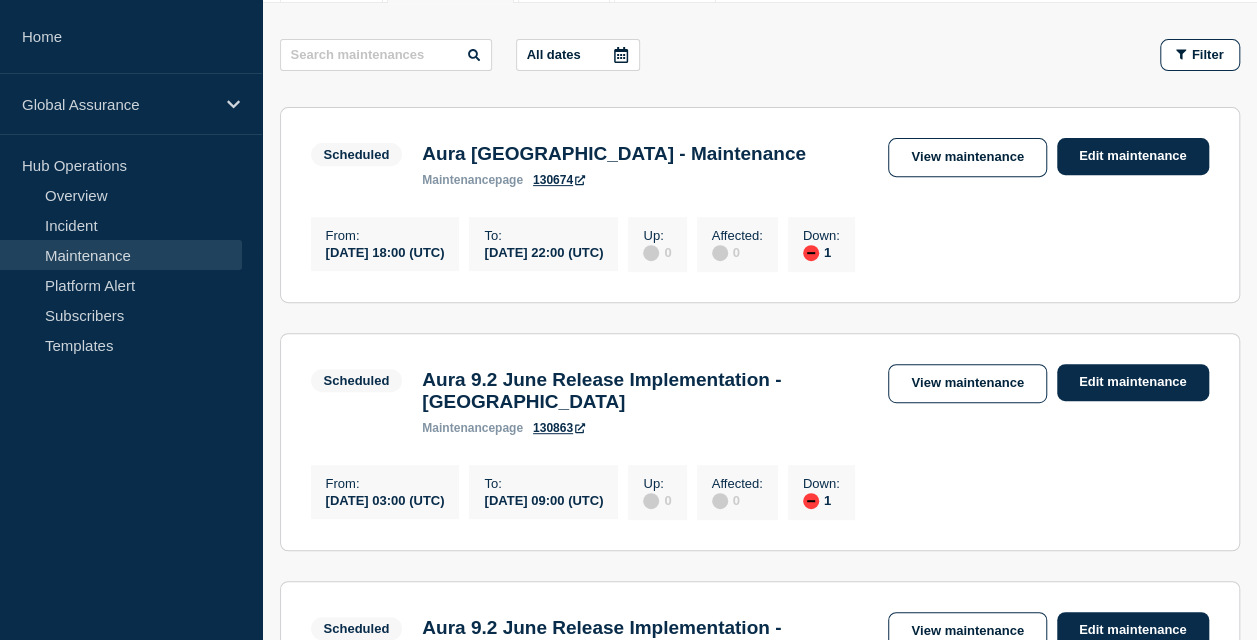 scroll, scrollTop: 400, scrollLeft: 0, axis: vertical 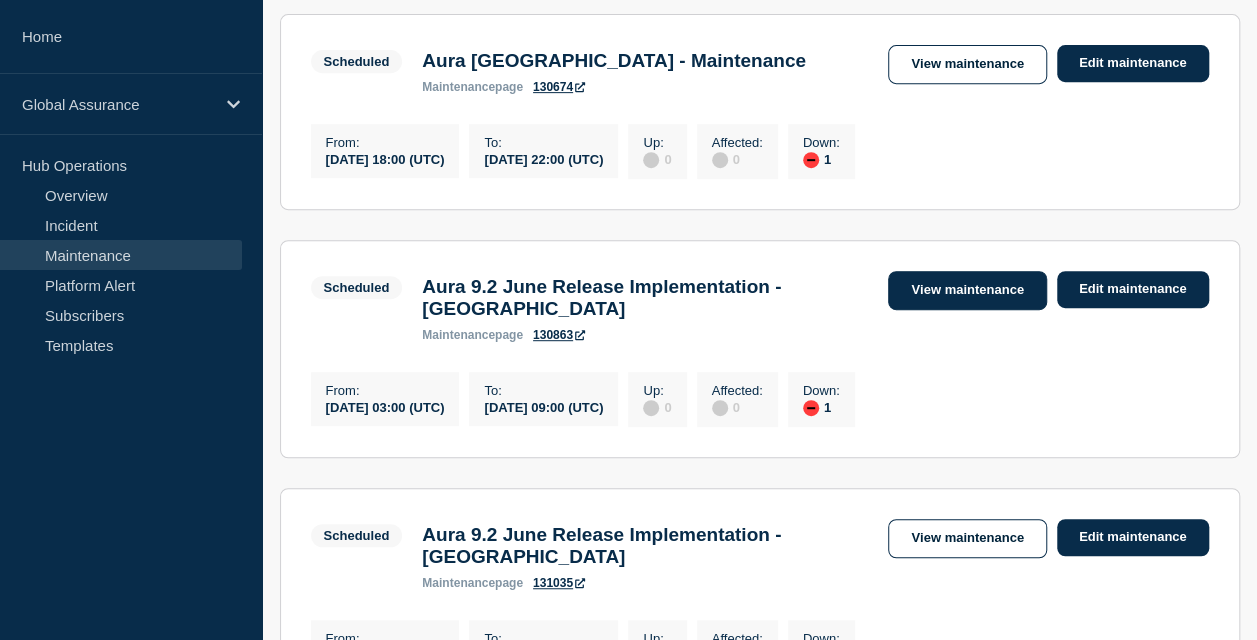 click on "View maintenance" at bounding box center [967, 290] 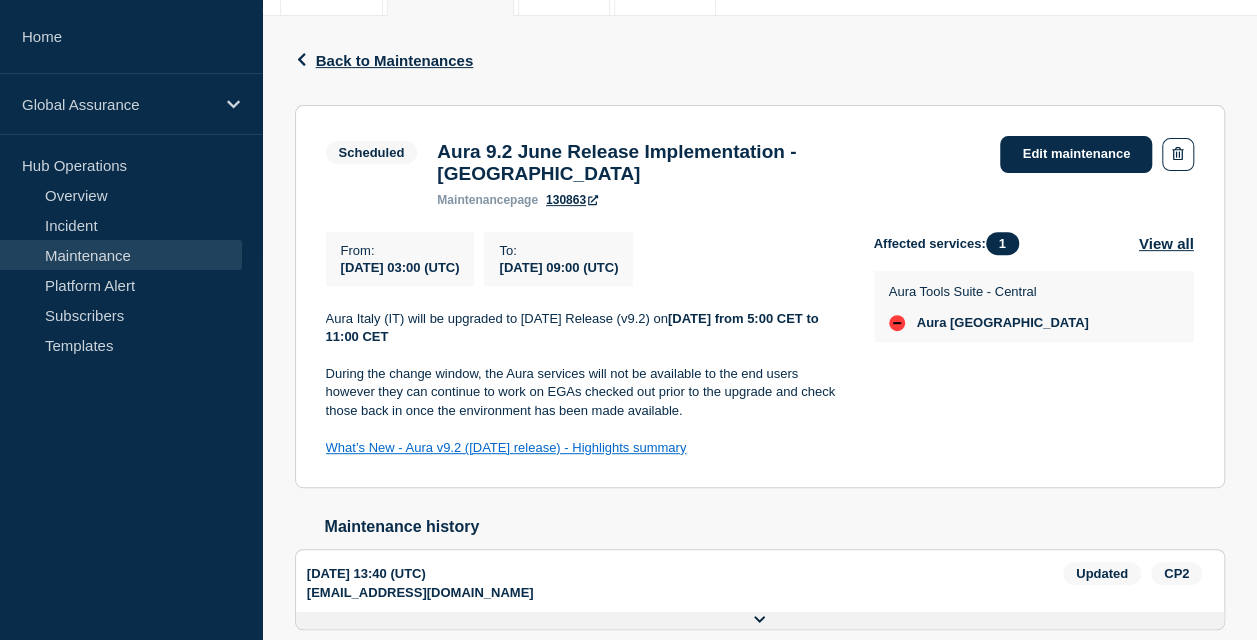 scroll, scrollTop: 400, scrollLeft: 0, axis: vertical 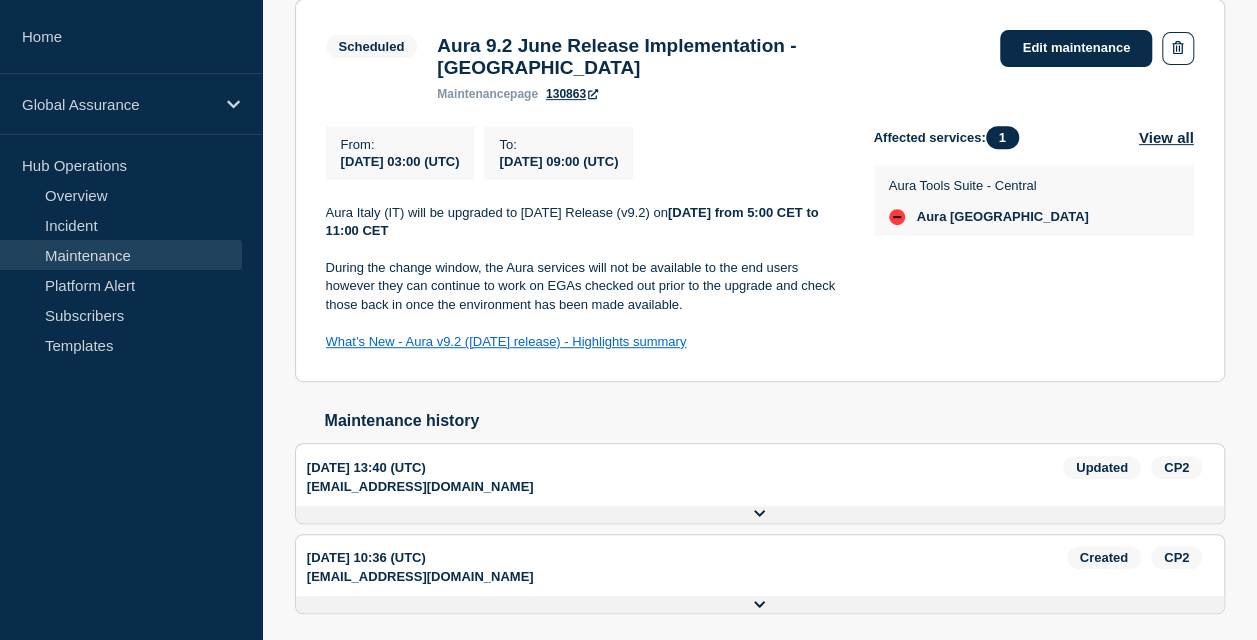 click on "Aura Italy (IT) will be upgraded to [DATE] Release (v9.2) [DATE][DATE] from 5:00 CET to 11:00 CET" at bounding box center (584, 222) 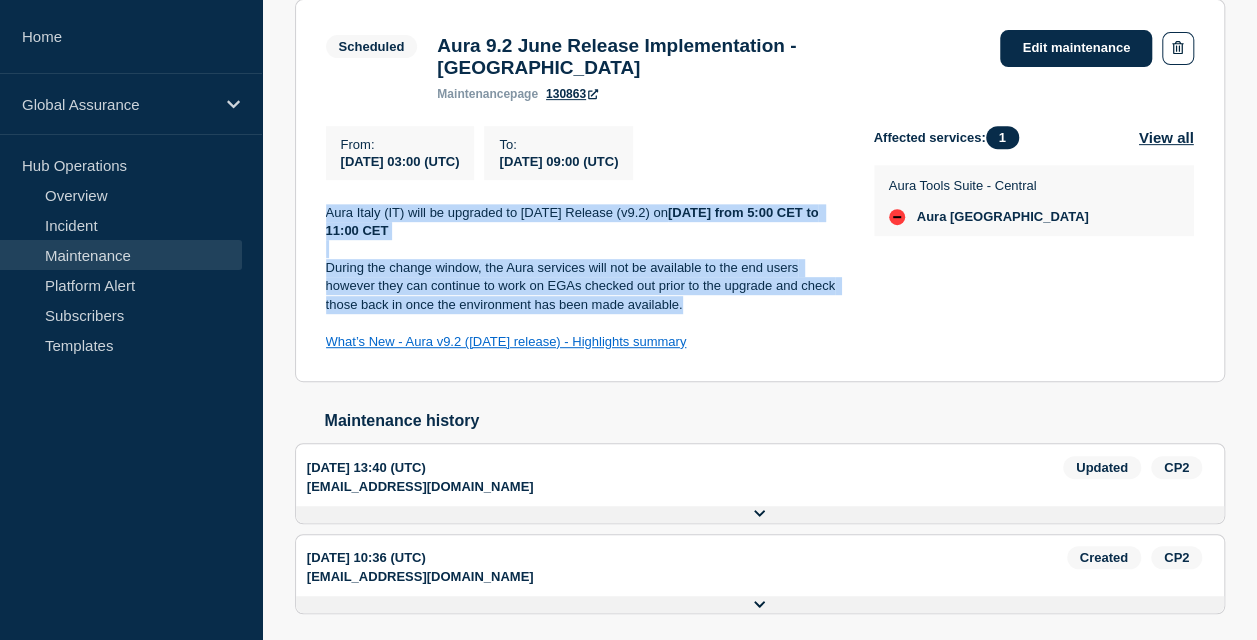 drag, startPoint x: 703, startPoint y: 295, endPoint x: 324, endPoint y: 188, distance: 393.81467 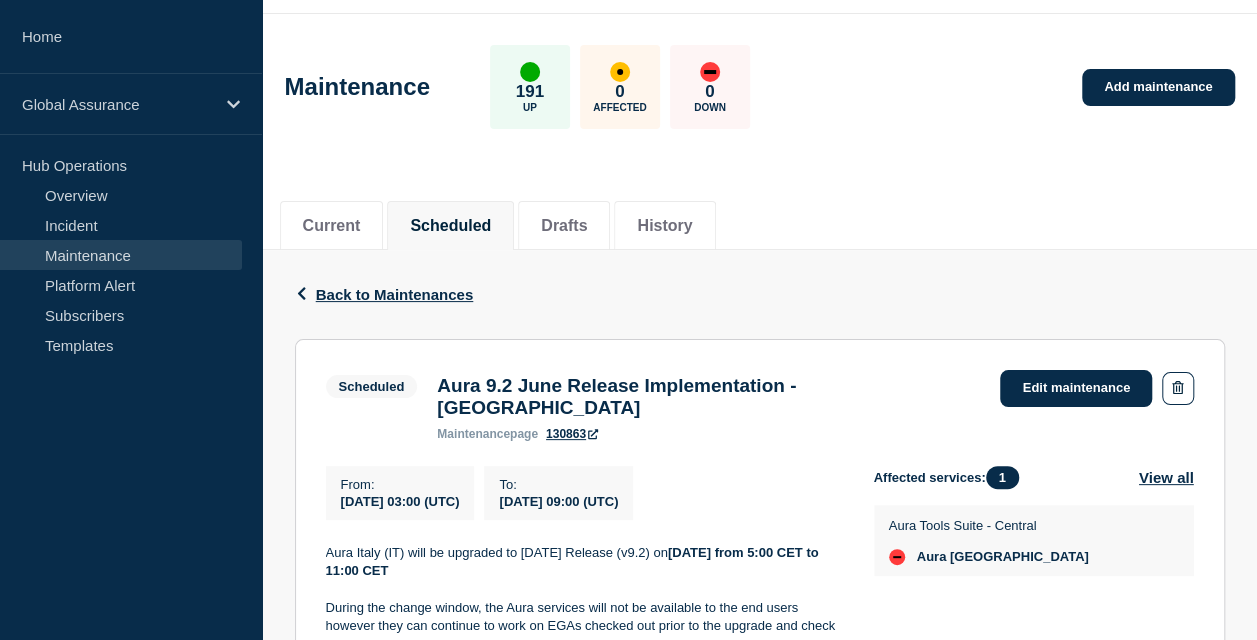 scroll, scrollTop: 100, scrollLeft: 0, axis: vertical 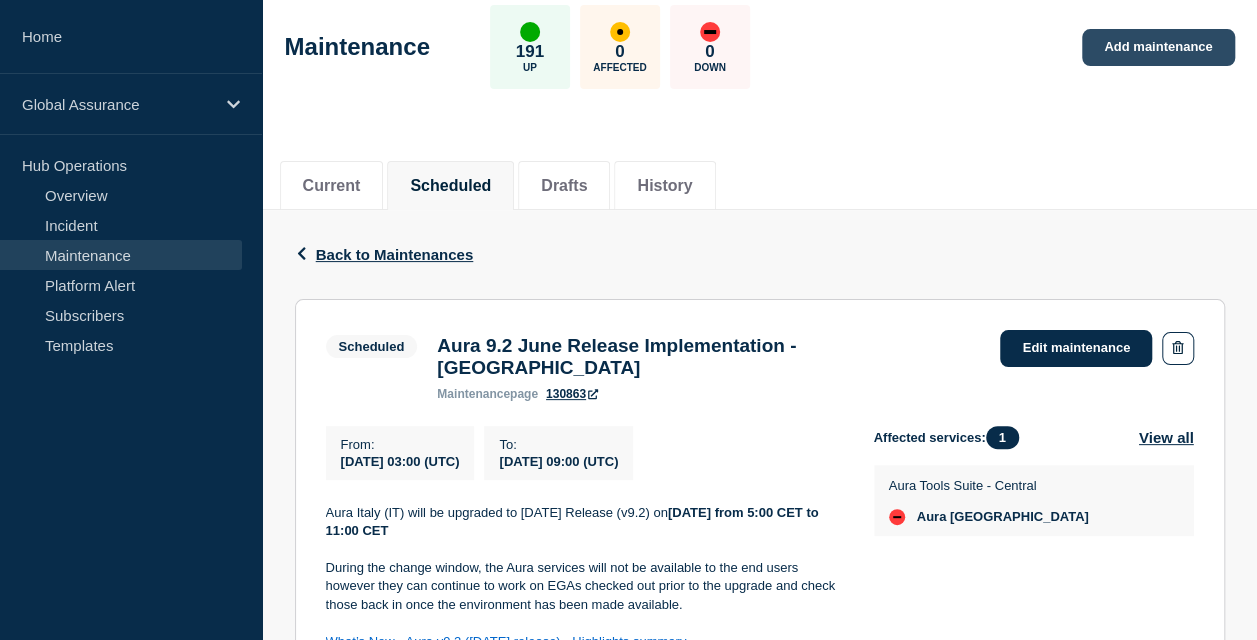 click on "Add maintenance" 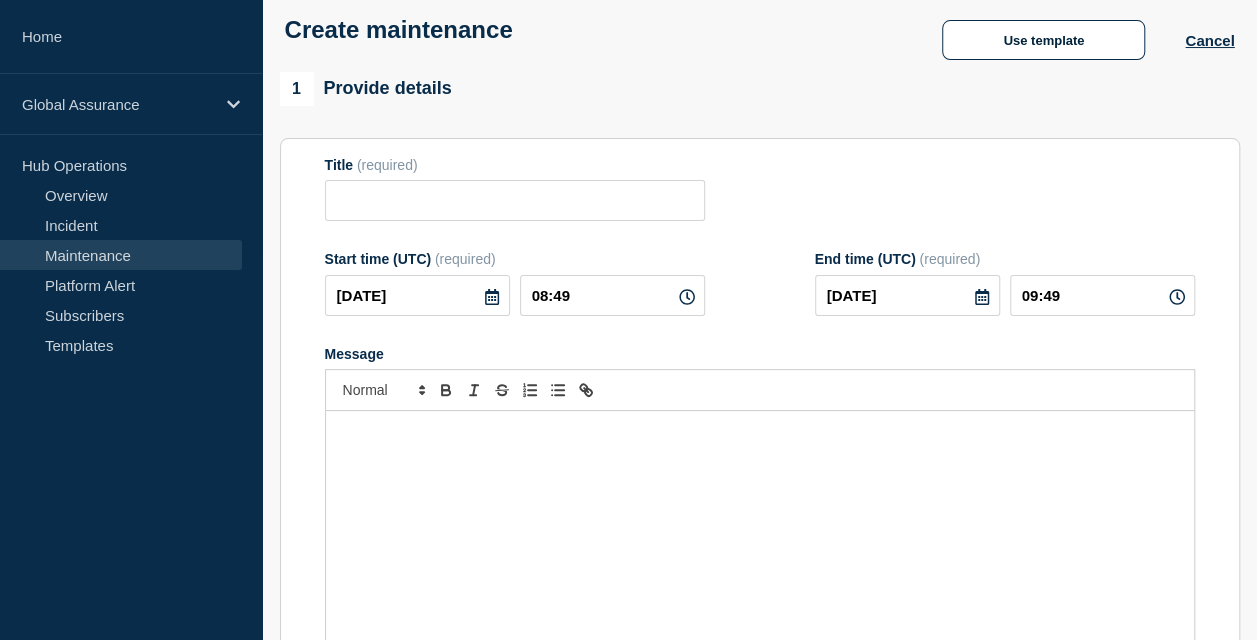 click at bounding box center (760, 531) 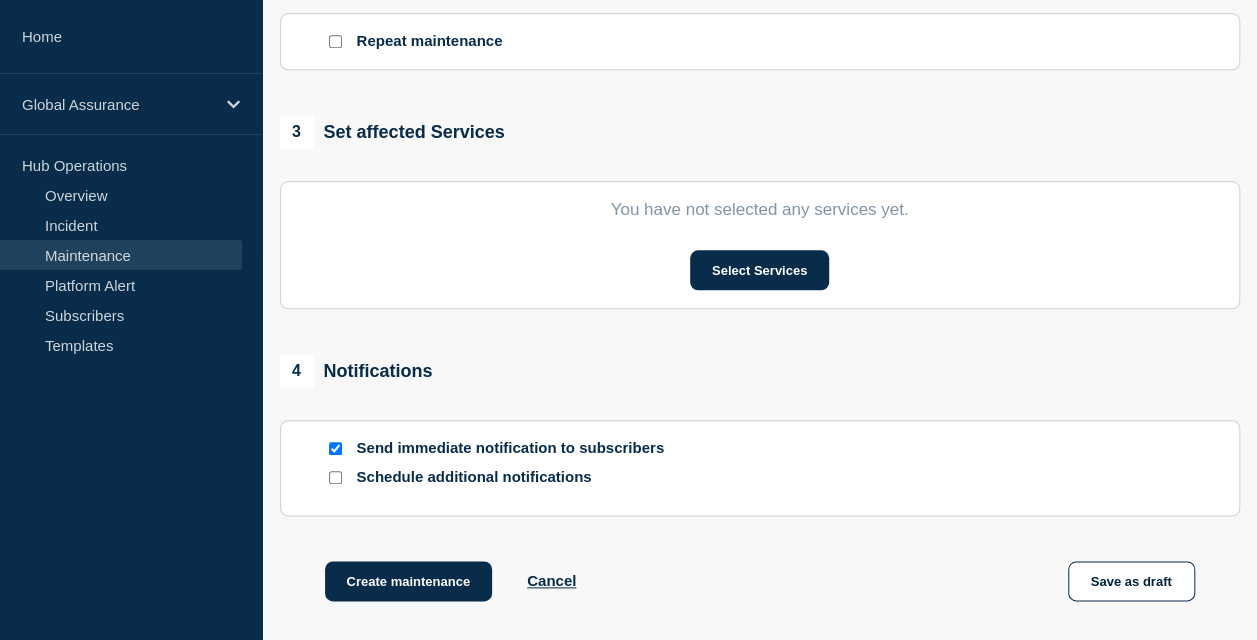 scroll, scrollTop: 1102, scrollLeft: 0, axis: vertical 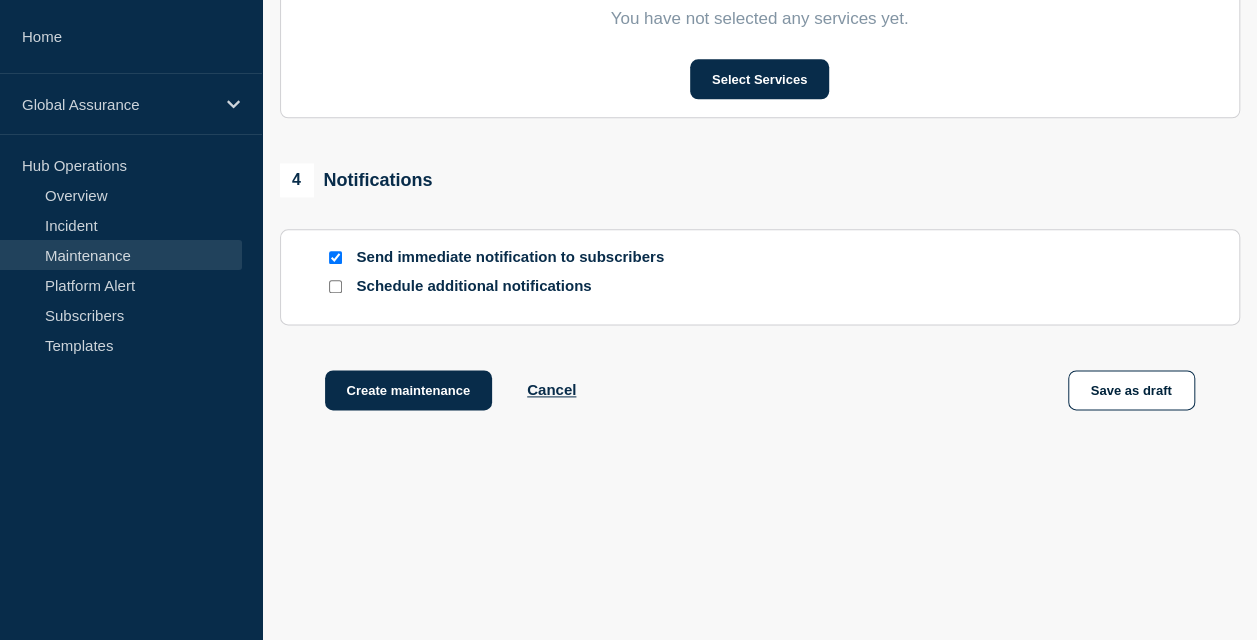 click at bounding box center [335, 257] 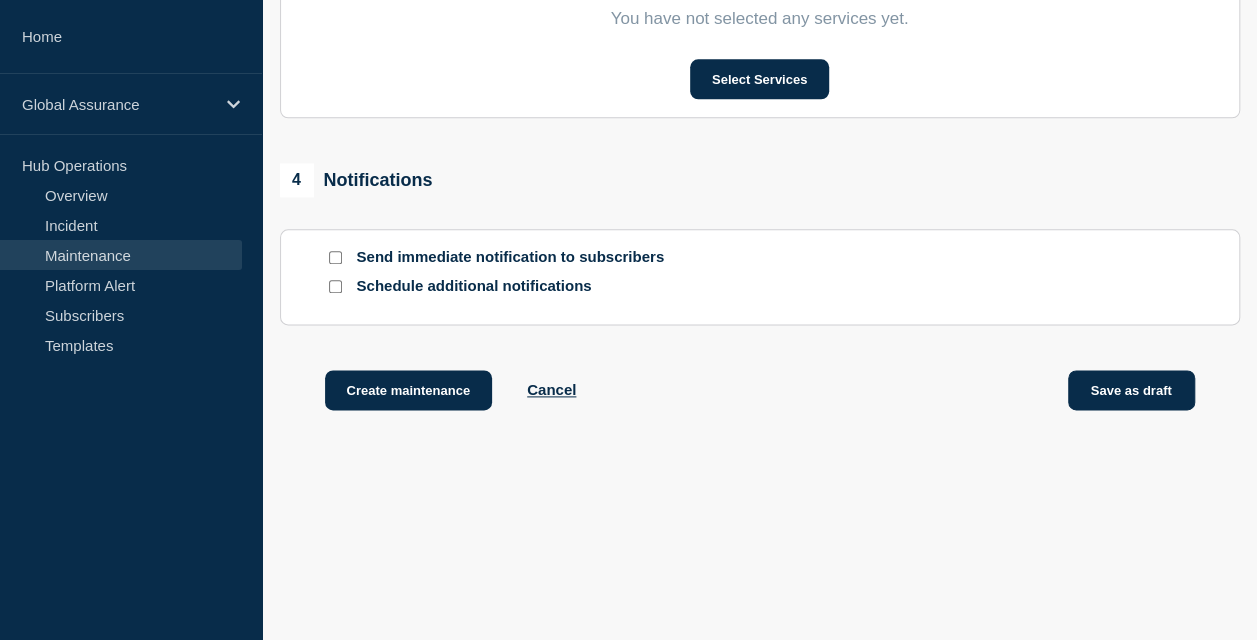 click on "Save as draft" at bounding box center [1131, 390] 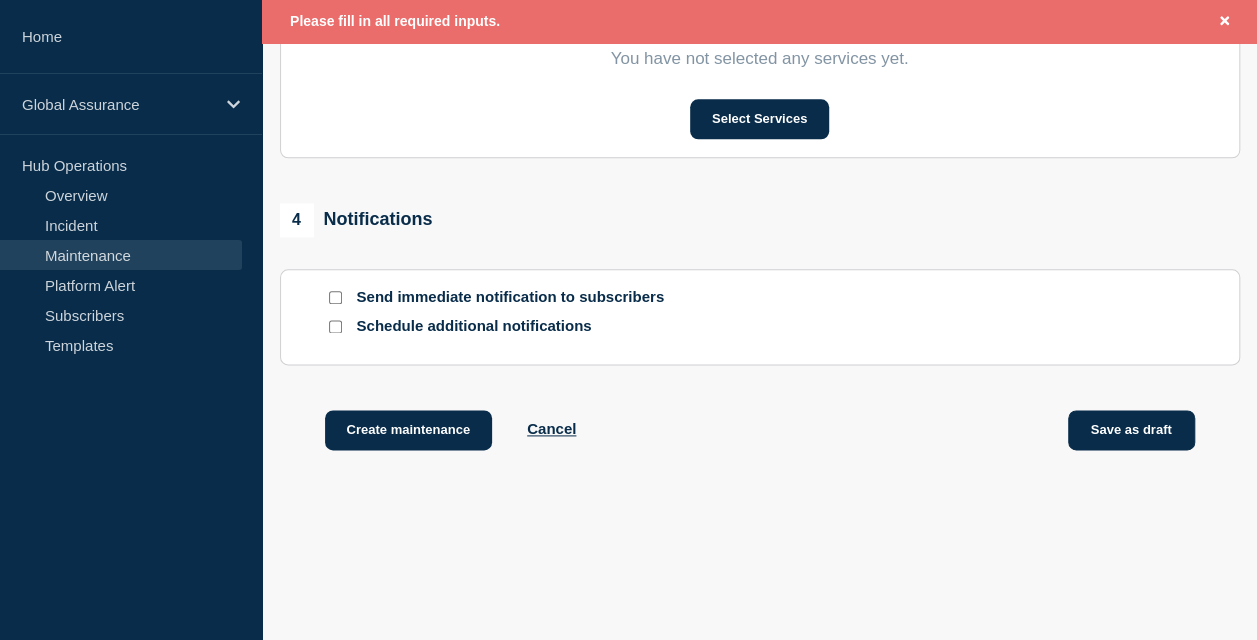 scroll, scrollTop: 1144, scrollLeft: 0, axis: vertical 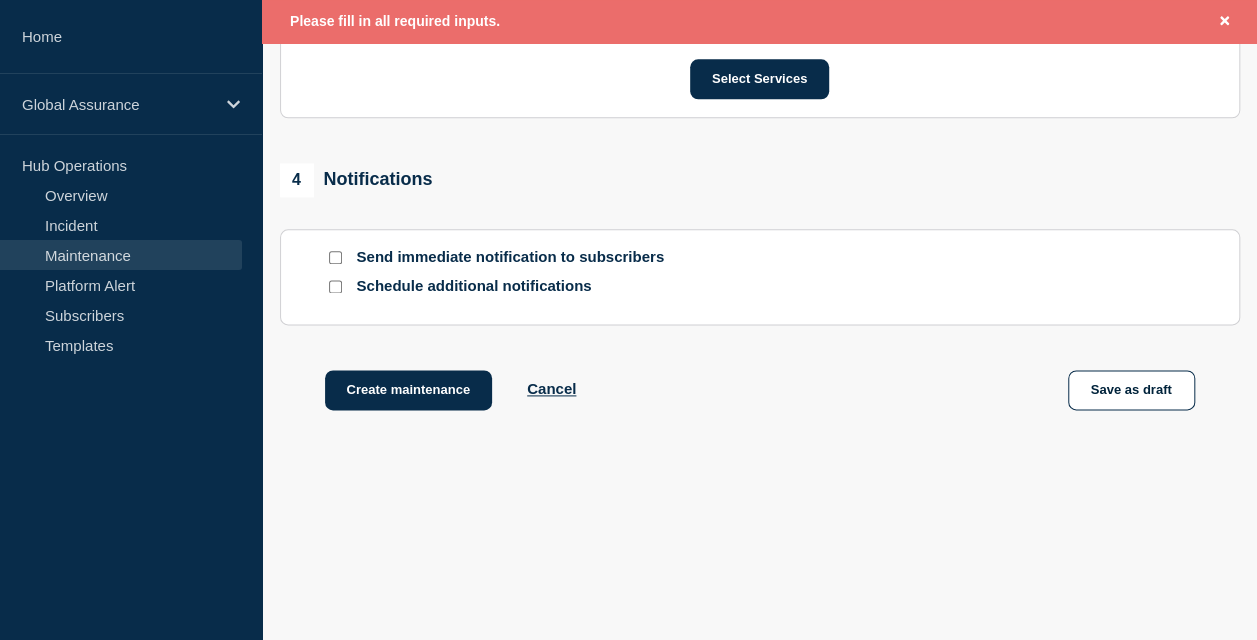 click on "Maintenance" at bounding box center (121, 255) 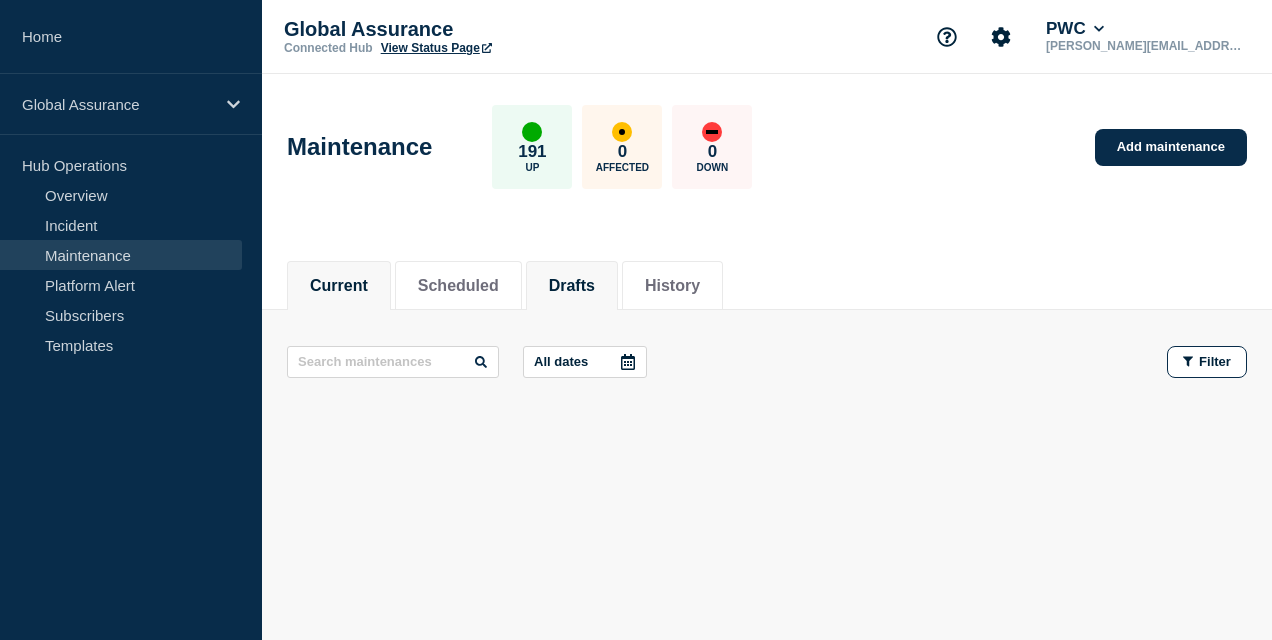 click on "Drafts" at bounding box center [572, 286] 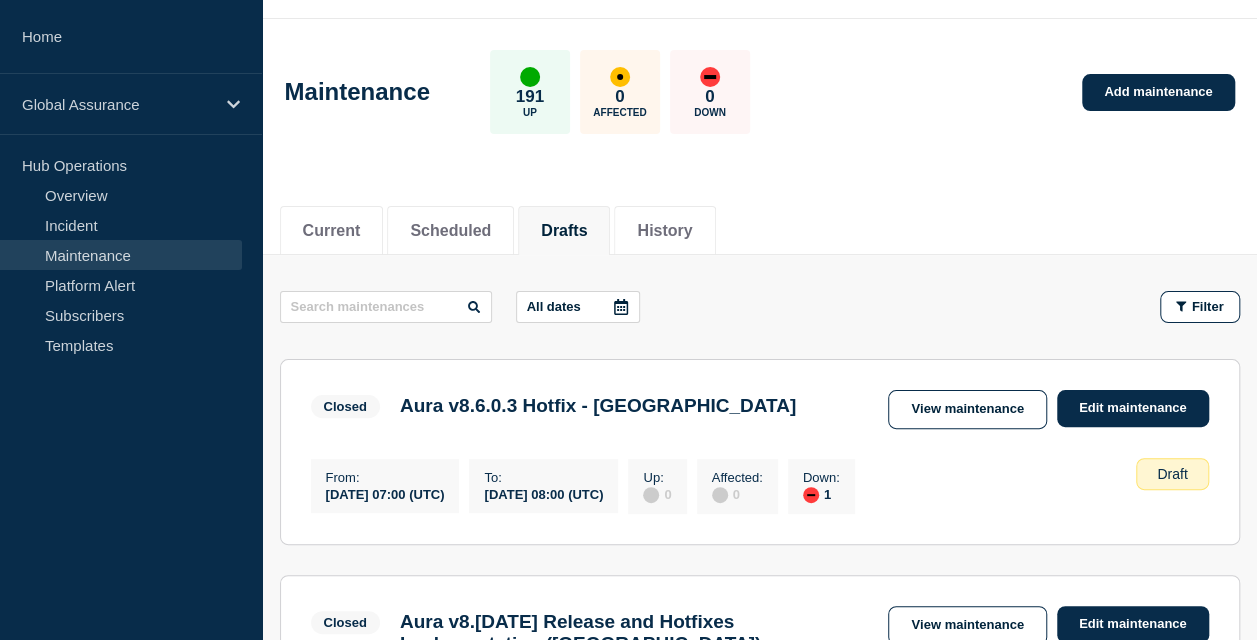 scroll, scrollTop: 200, scrollLeft: 0, axis: vertical 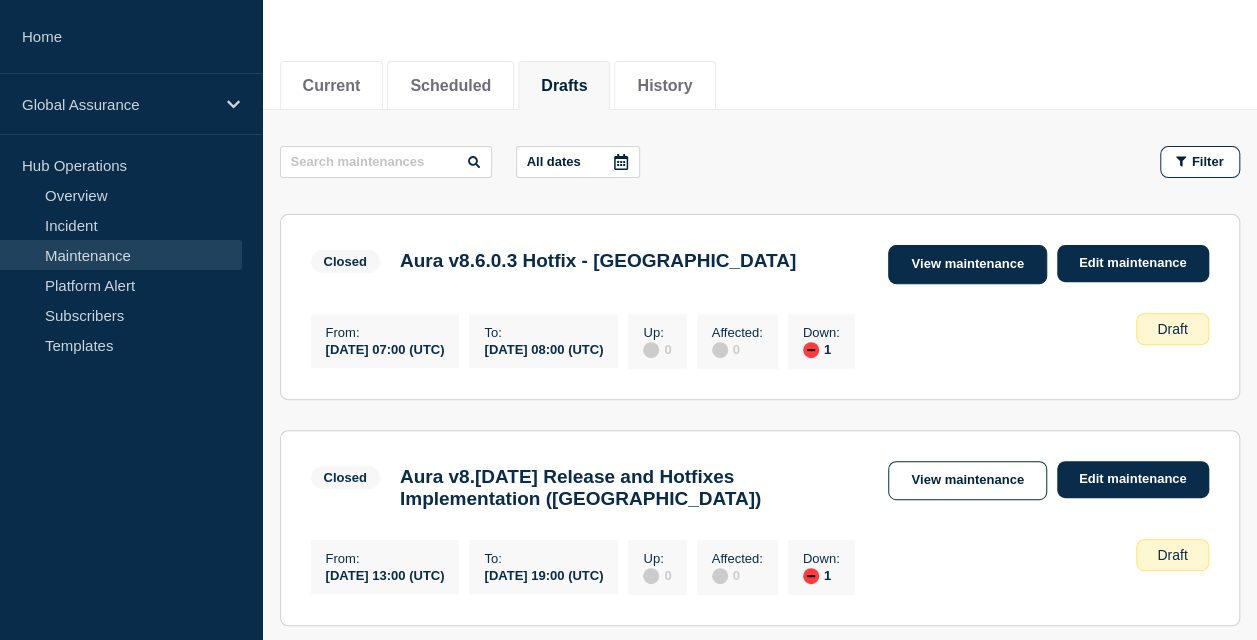 click on "View maintenance" at bounding box center (967, 264) 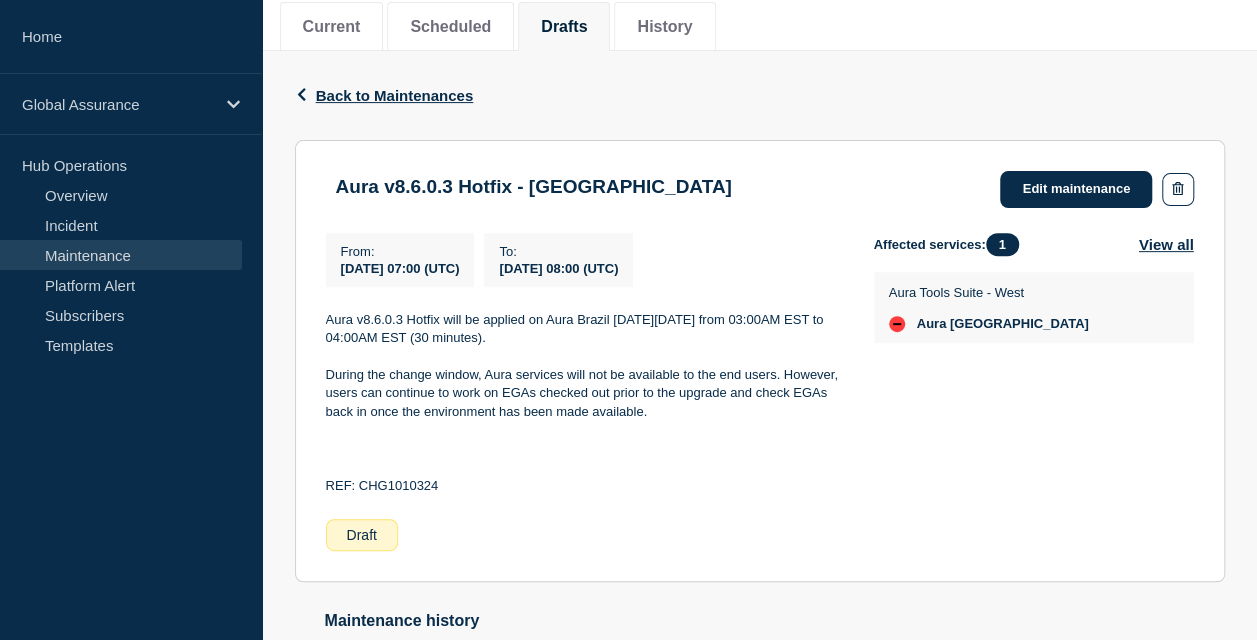 scroll, scrollTop: 41, scrollLeft: 0, axis: vertical 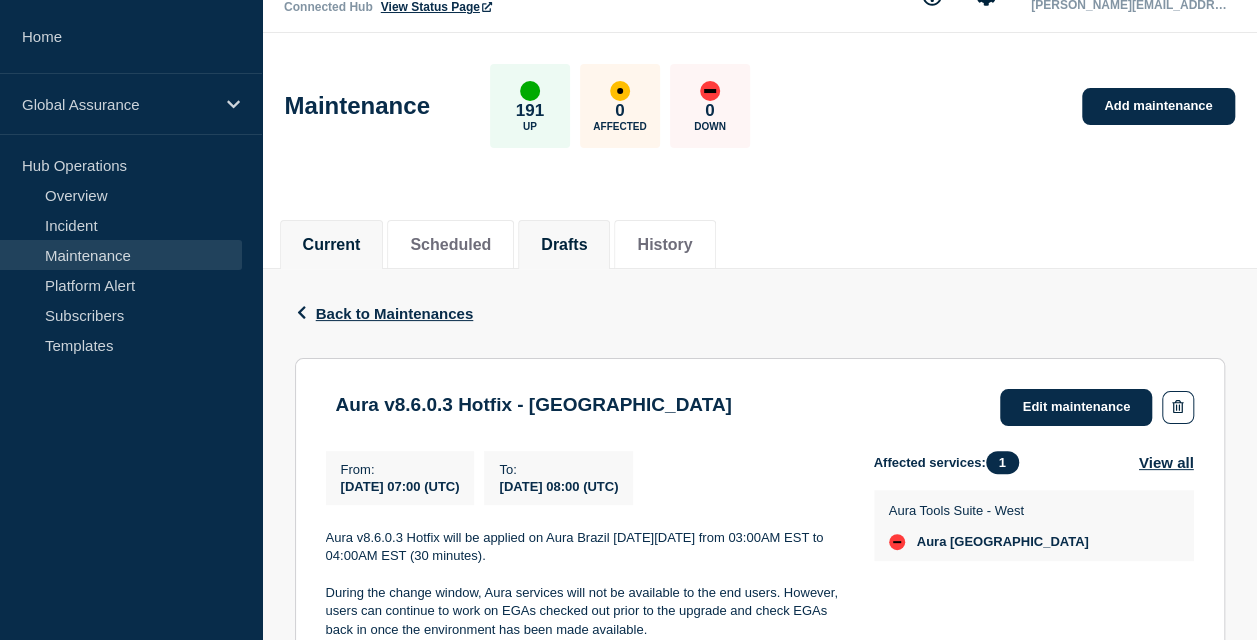 click on "Current" 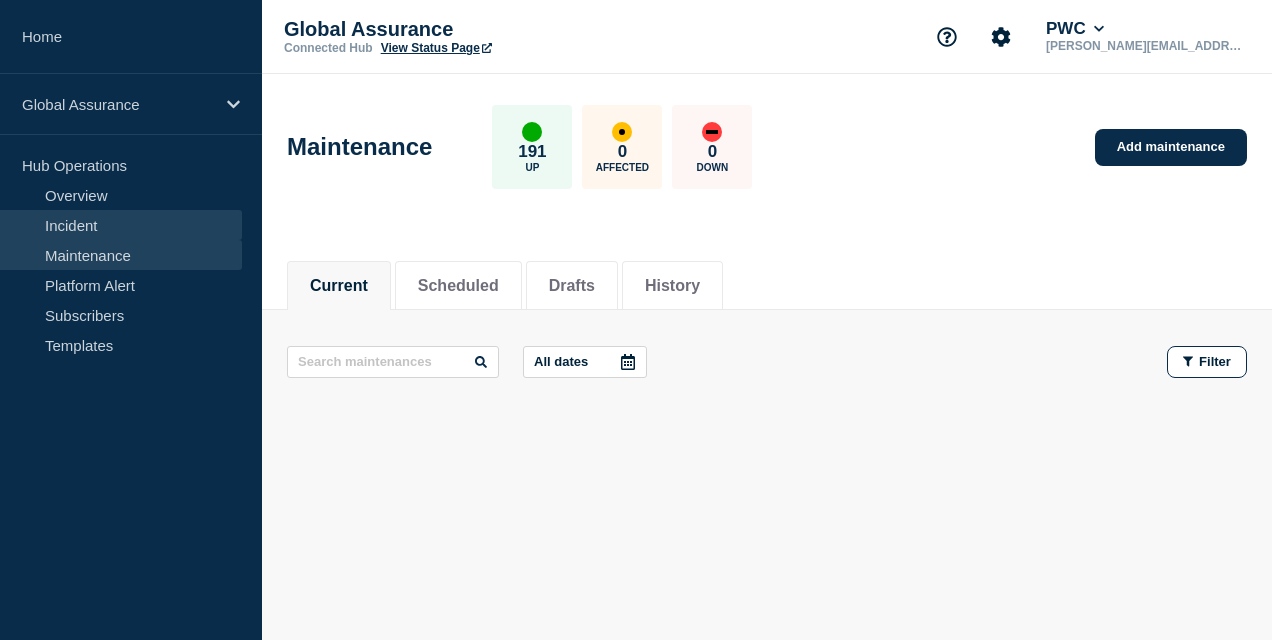 click on "Incident" at bounding box center [121, 225] 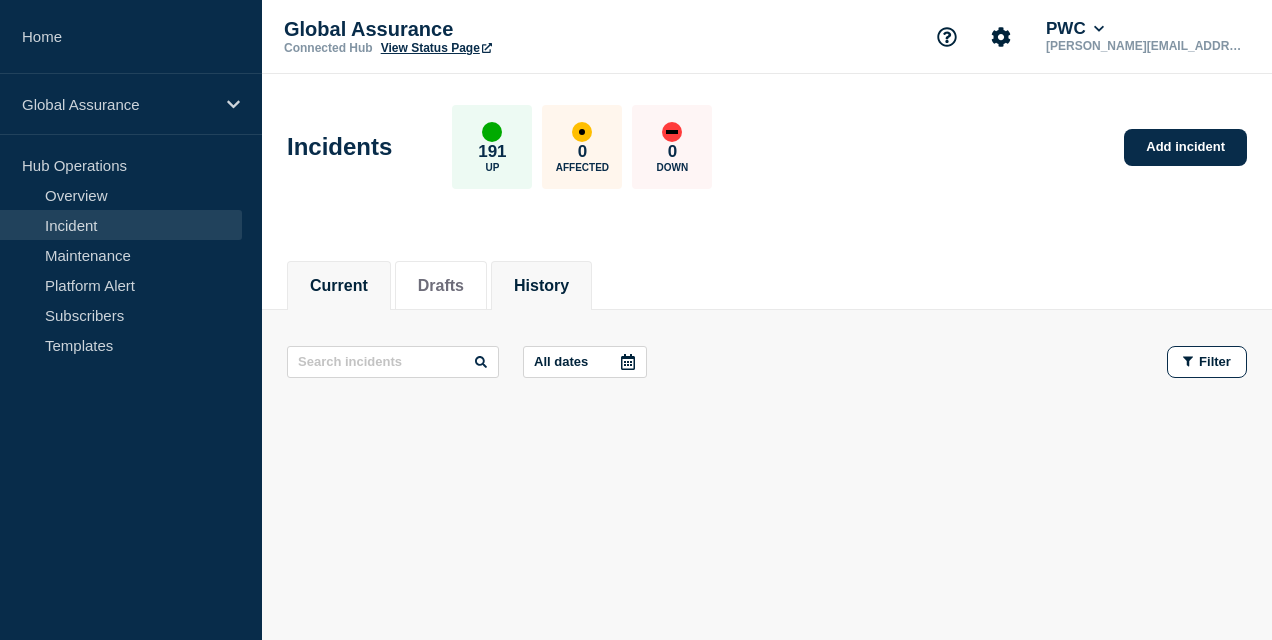 click on "History" 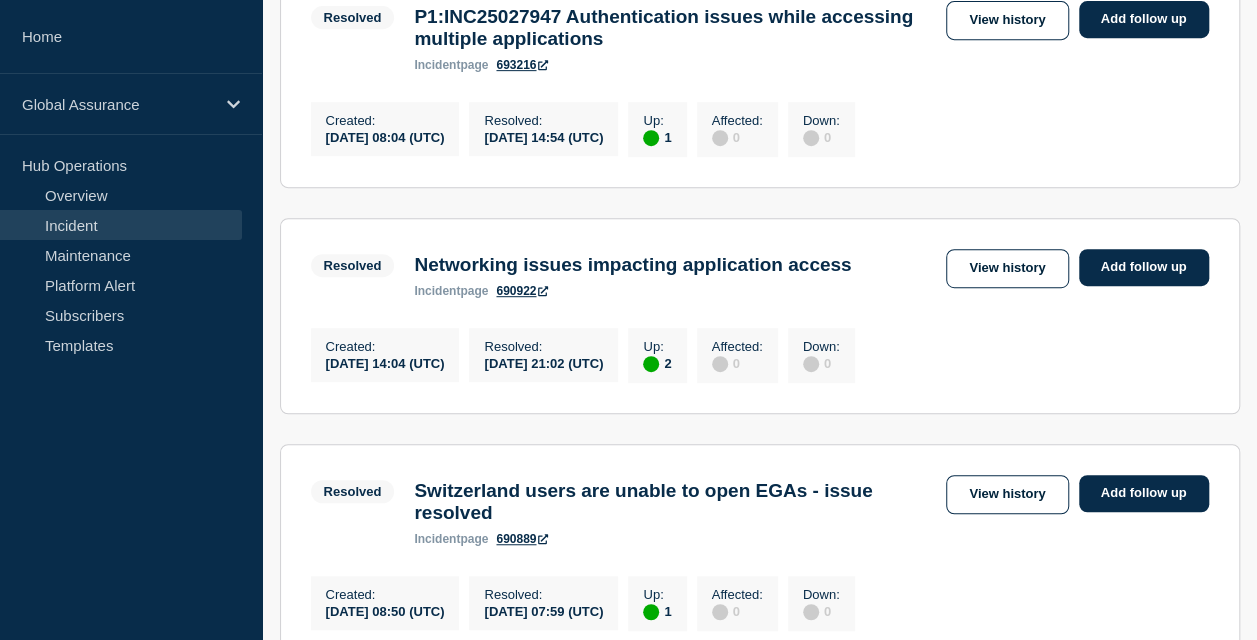 scroll, scrollTop: 300, scrollLeft: 0, axis: vertical 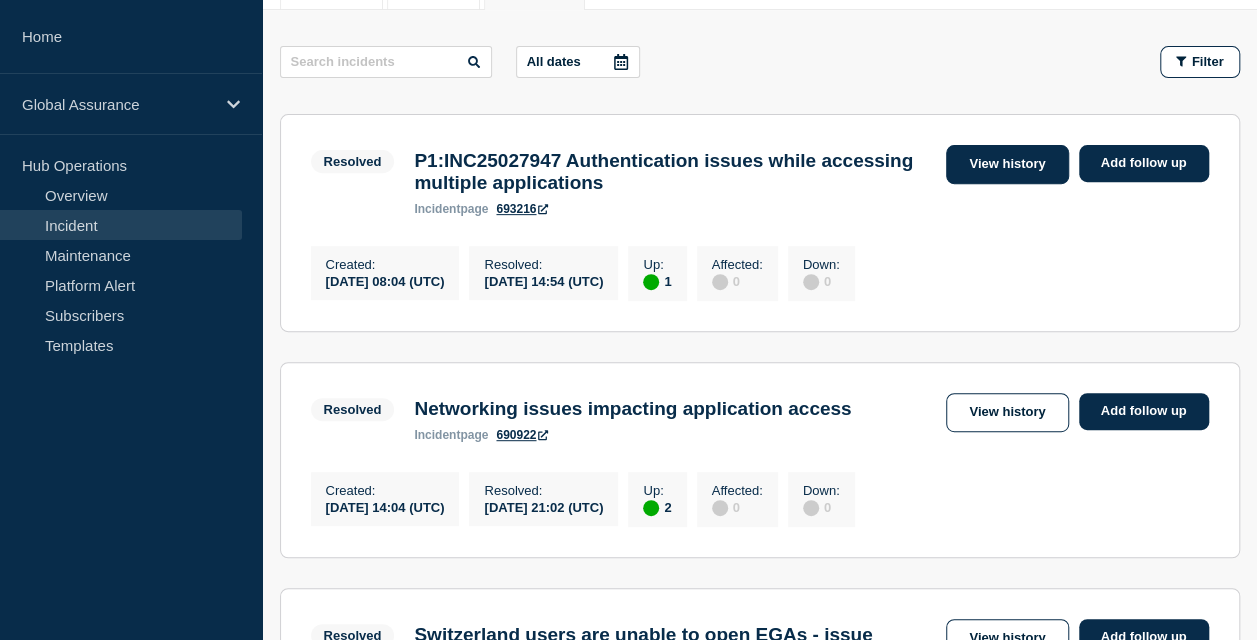 click on "View history" at bounding box center [1007, 164] 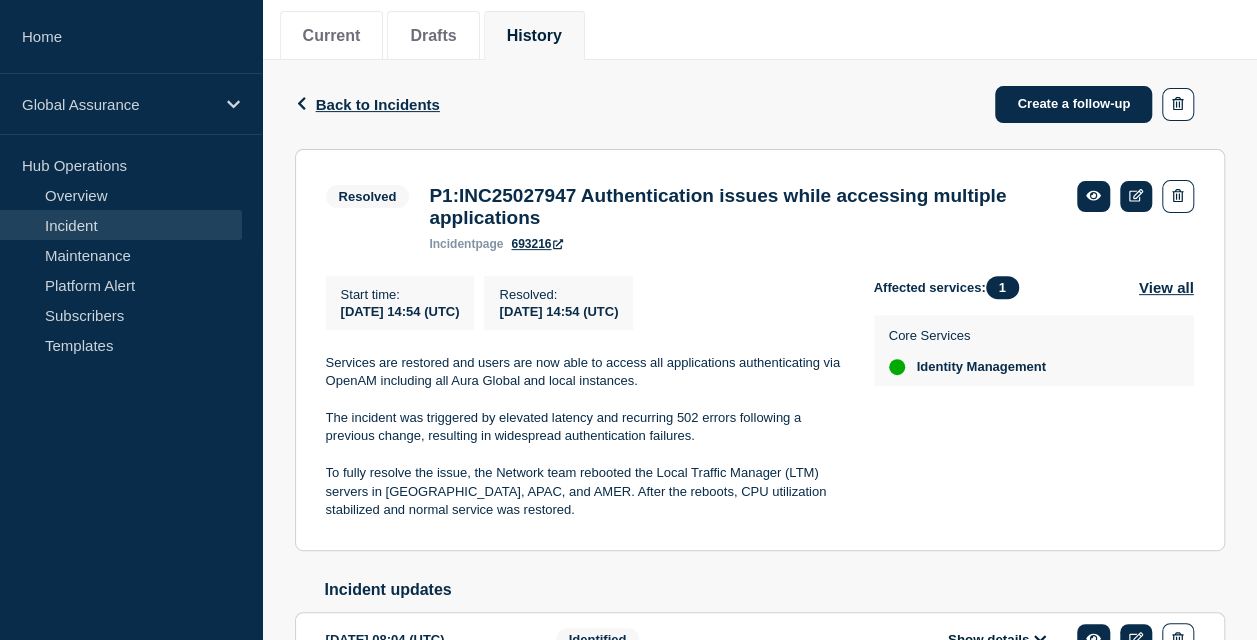 scroll, scrollTop: 300, scrollLeft: 0, axis: vertical 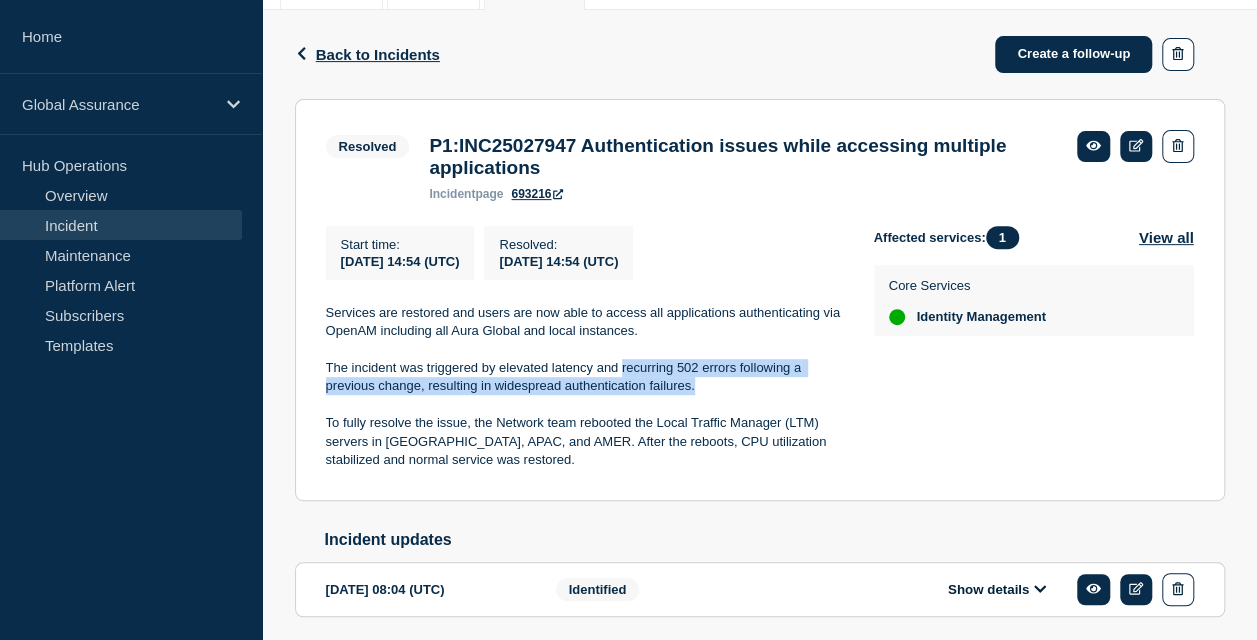 drag, startPoint x: 622, startPoint y: 387, endPoint x: 734, endPoint y: 389, distance: 112.01785 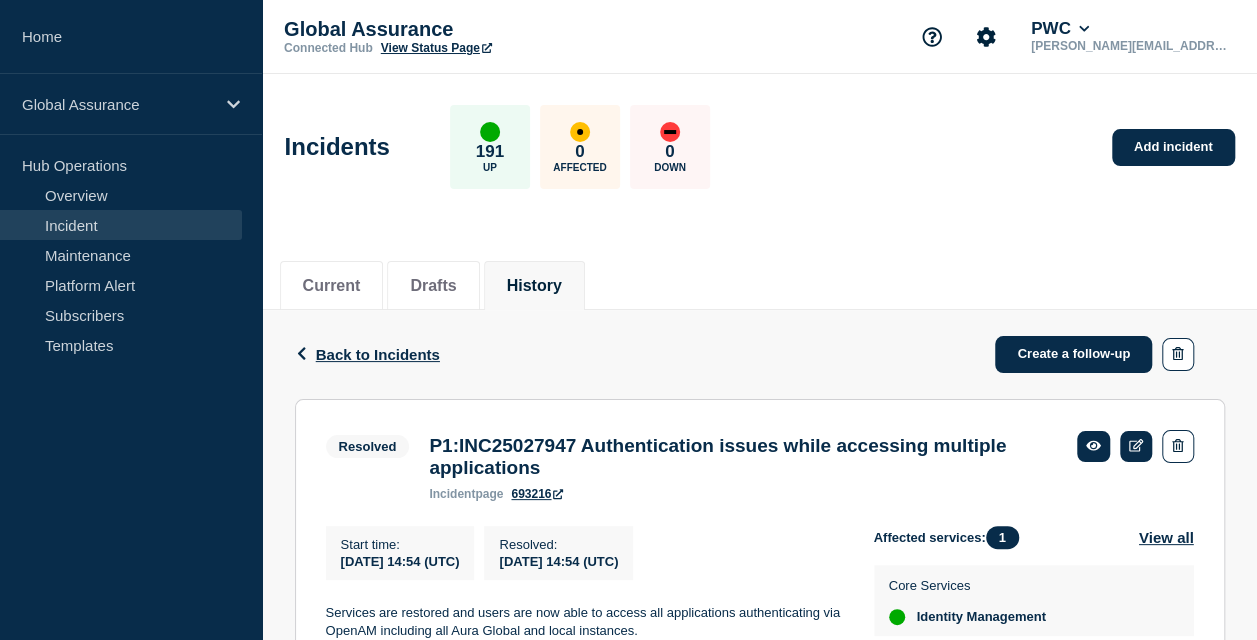 scroll, scrollTop: 384, scrollLeft: 0, axis: vertical 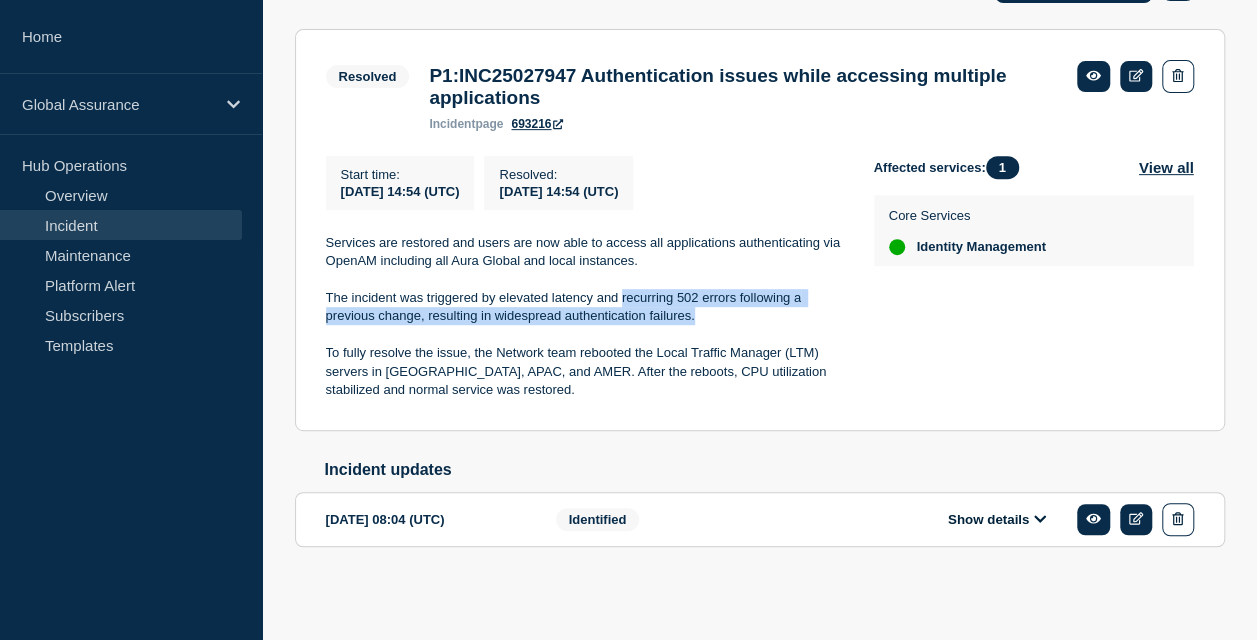 click 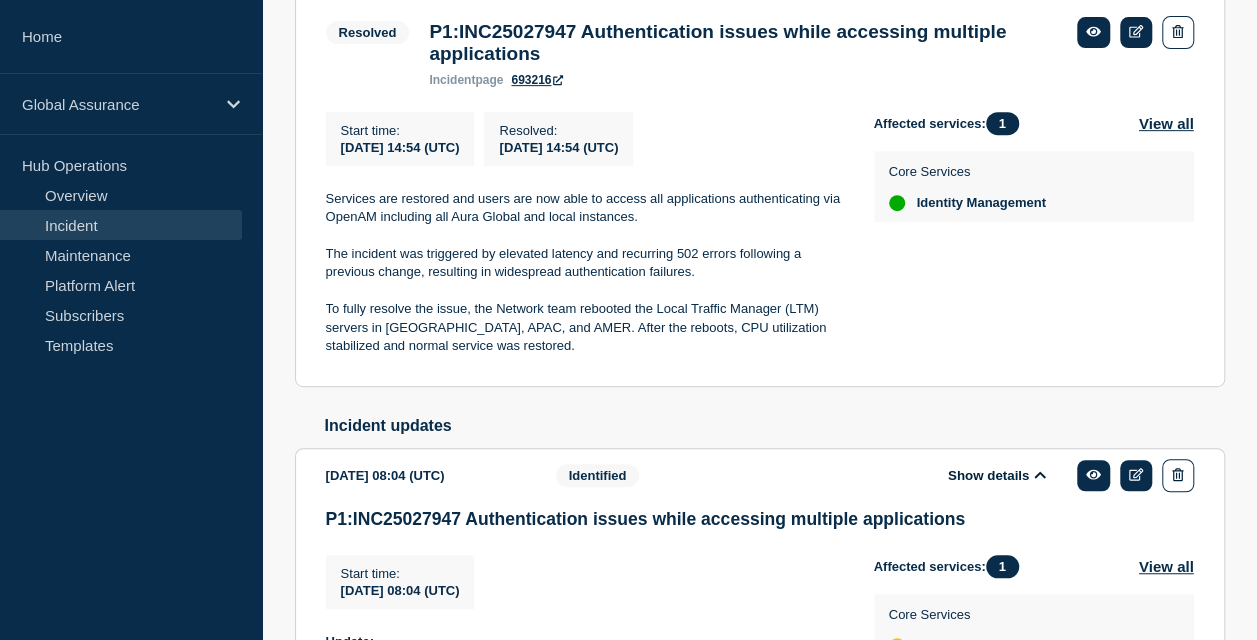 scroll, scrollTop: 114, scrollLeft: 0, axis: vertical 